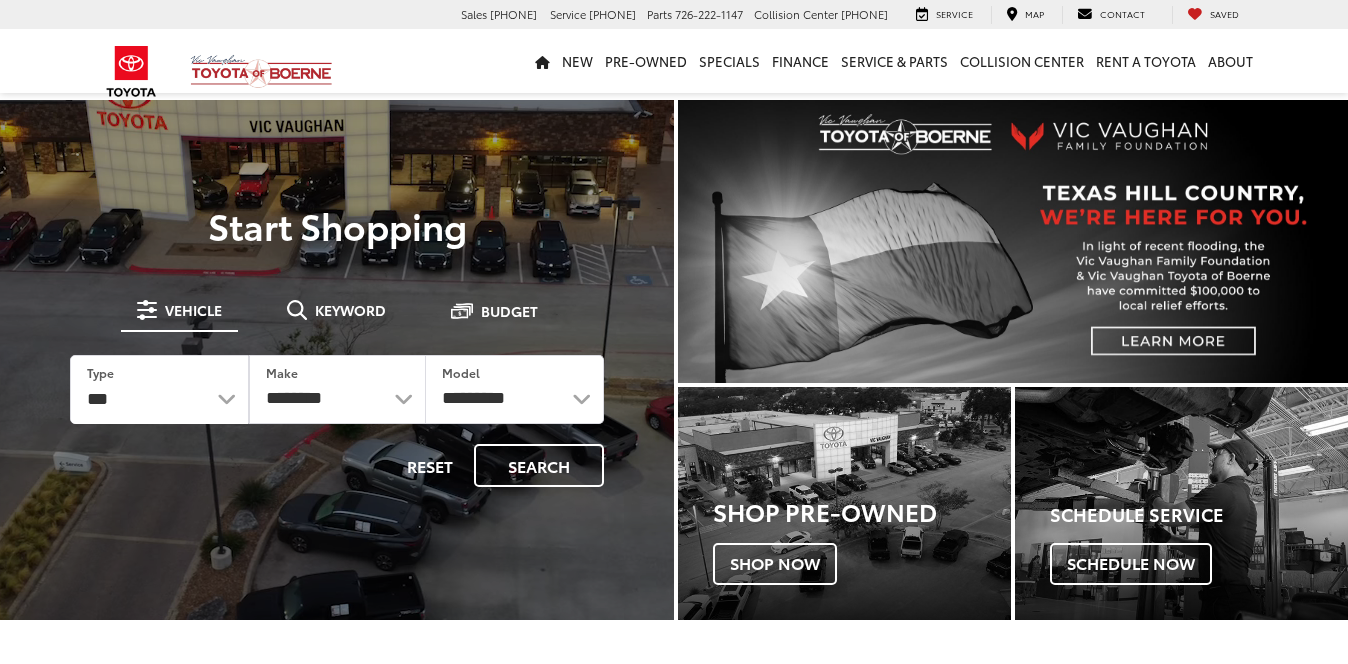 scroll, scrollTop: 0, scrollLeft: 0, axis: both 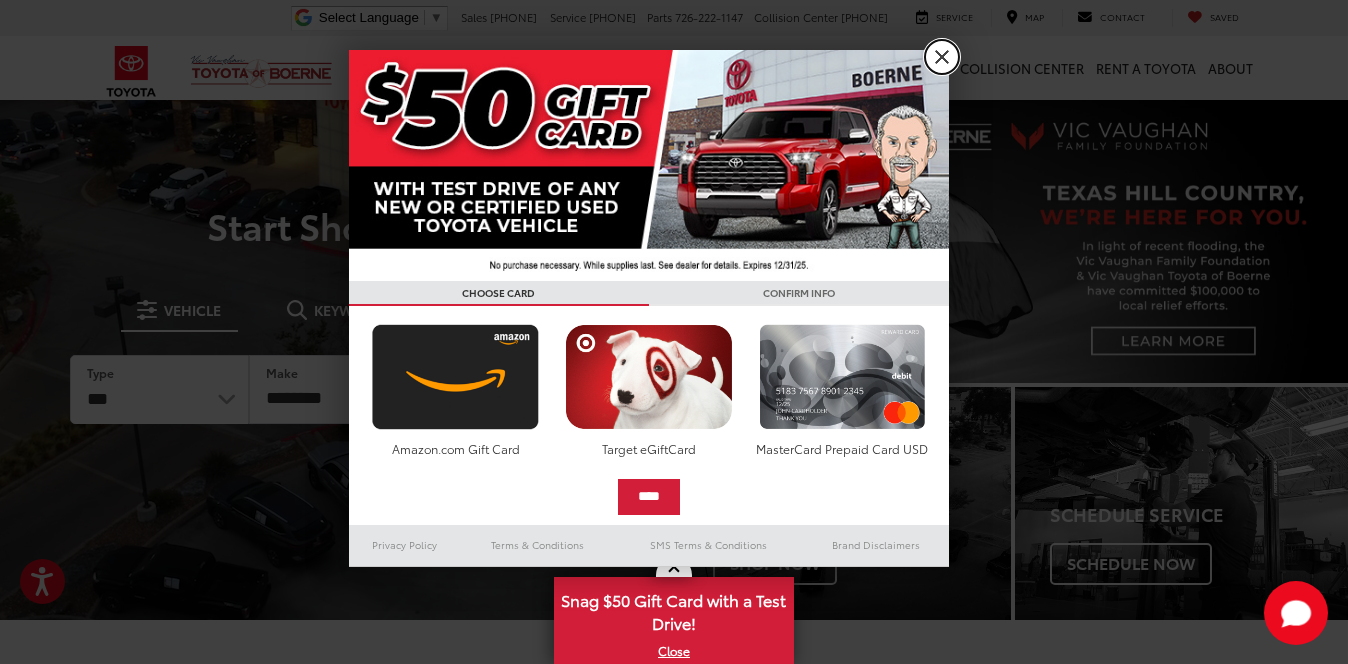 click on "X" at bounding box center [942, 57] 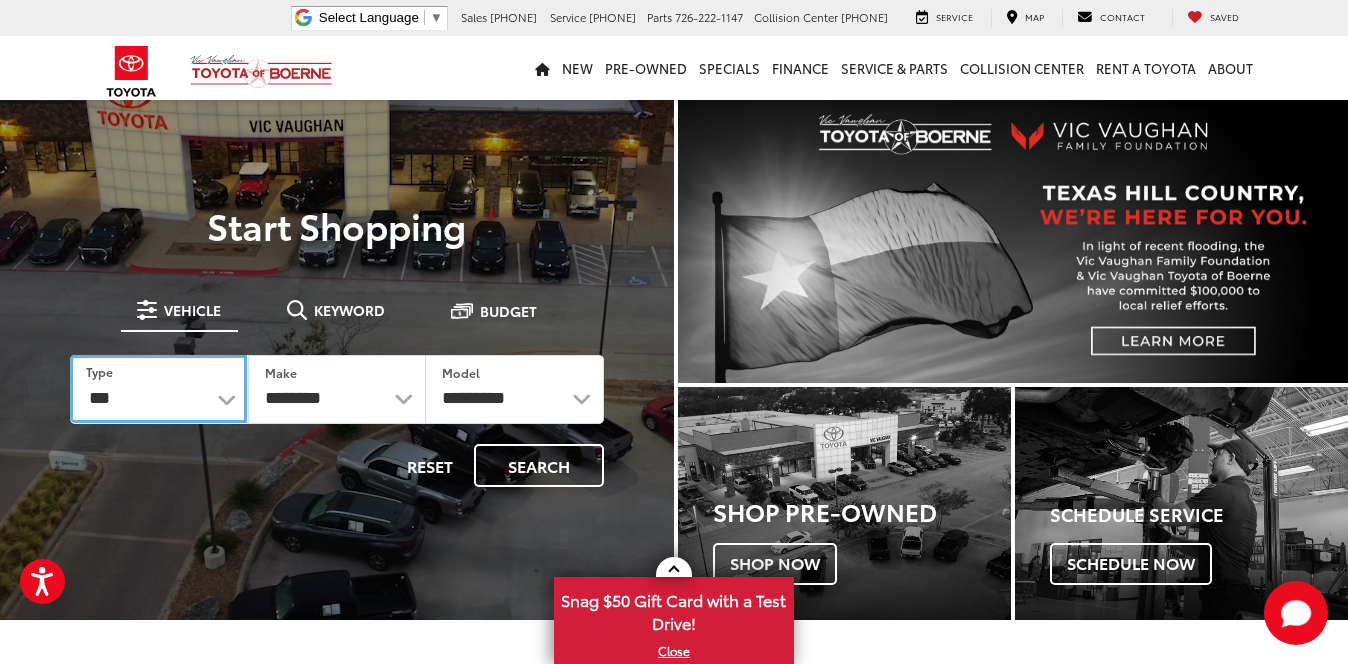 click on "***
***
****
*********" at bounding box center (158, 389) 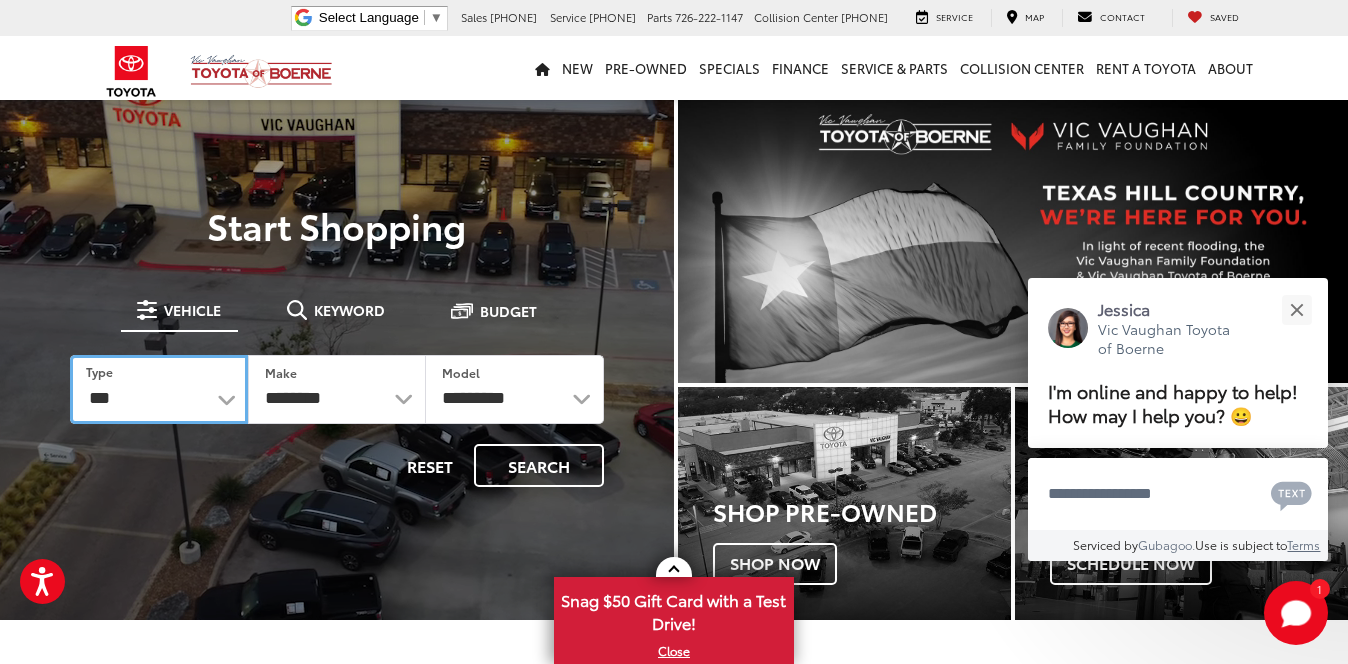 select on "******" 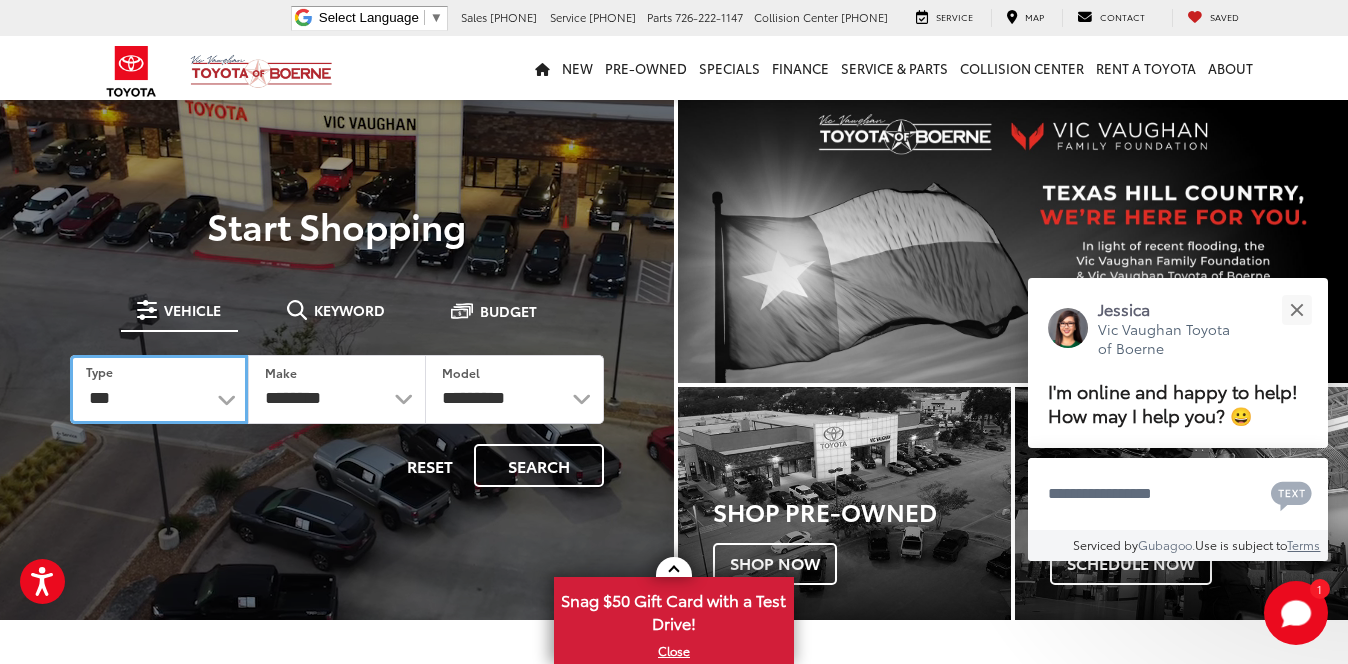click on "***
***
****
*********" at bounding box center (159, 389) 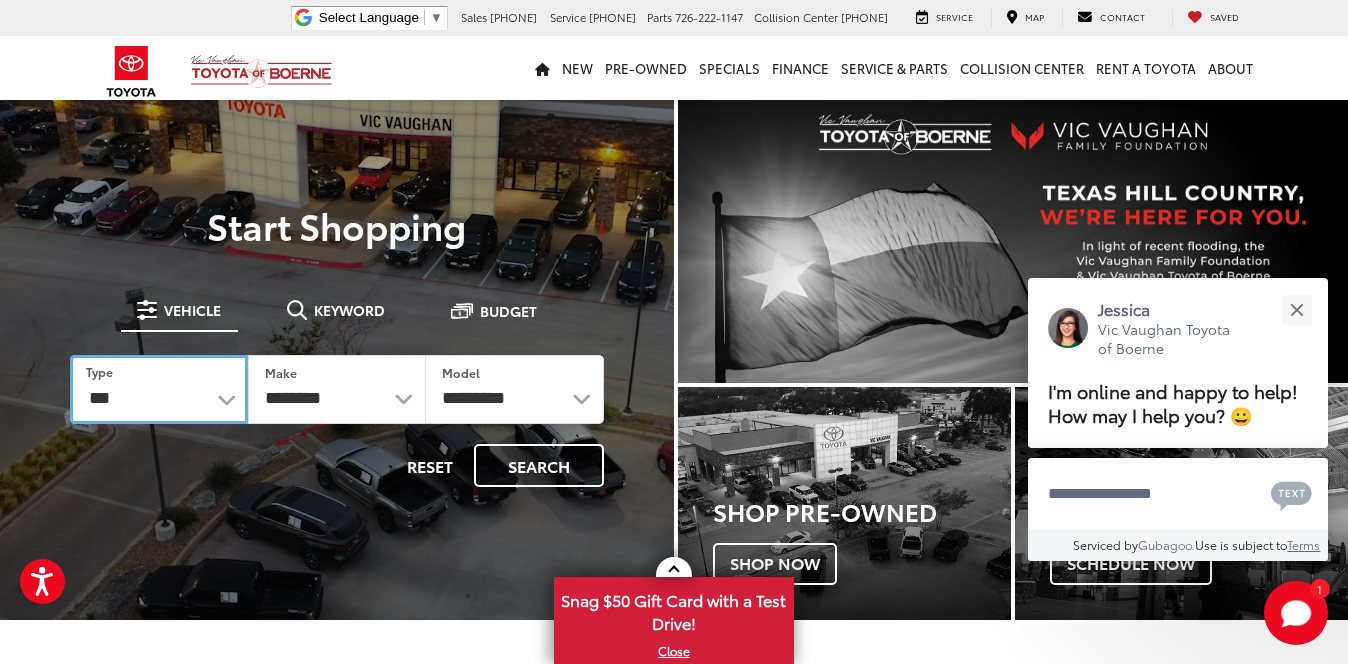 select on "******" 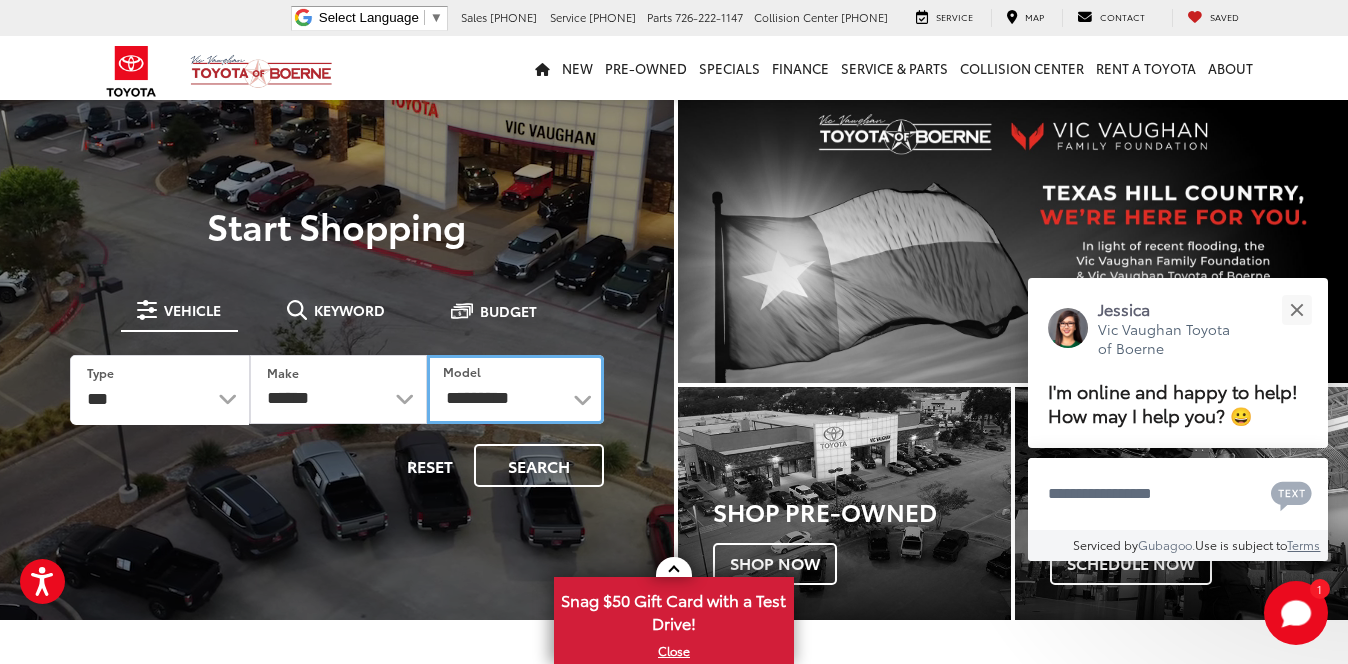 click on "**********" at bounding box center [515, 389] 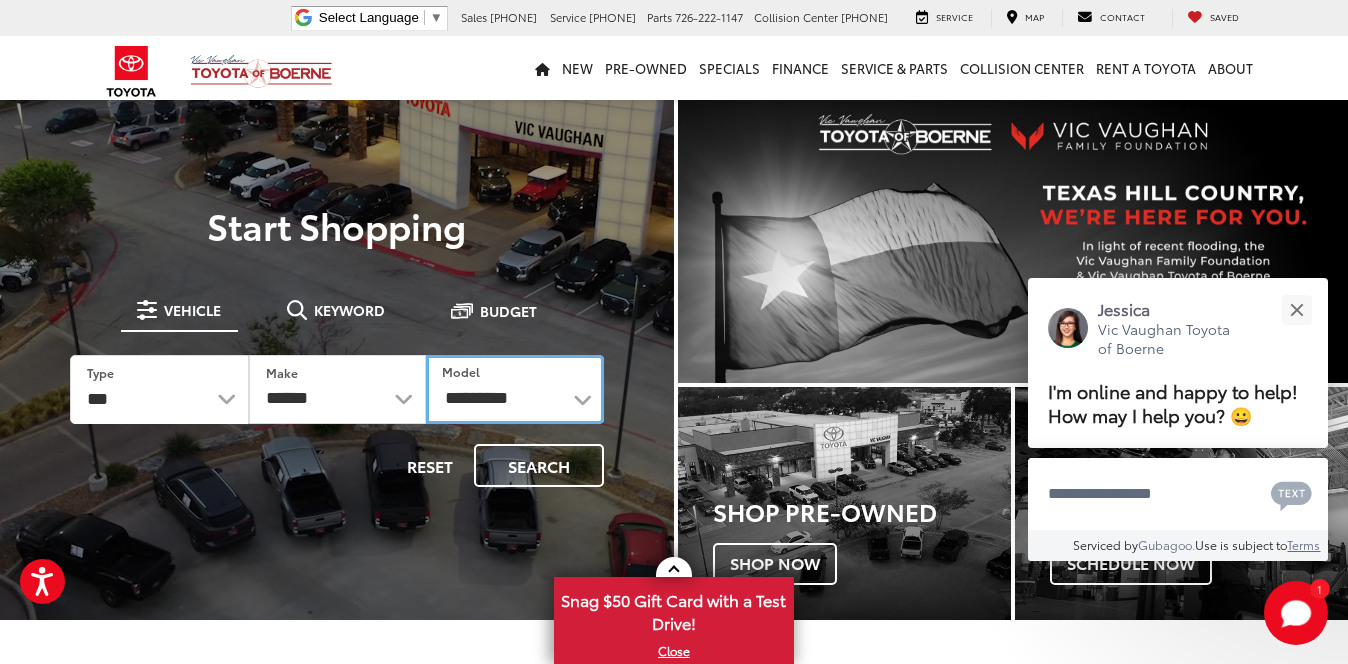 select on "*******" 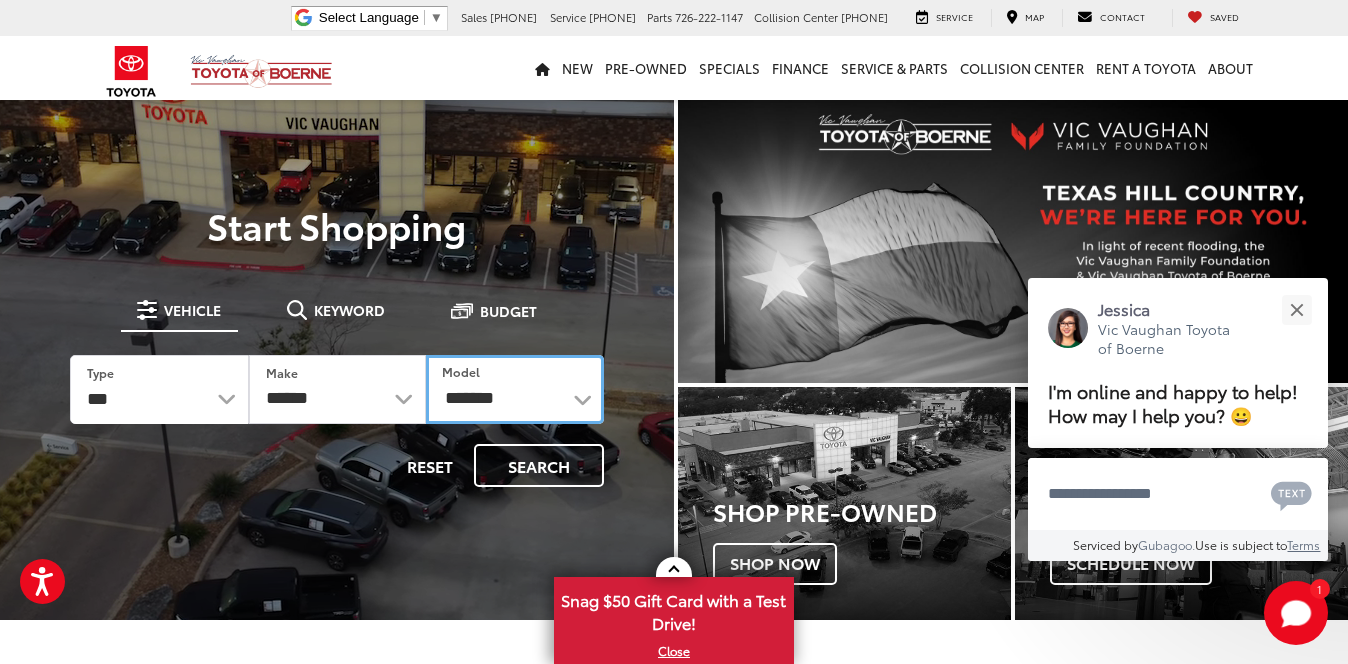 click on "**********" at bounding box center [515, 389] 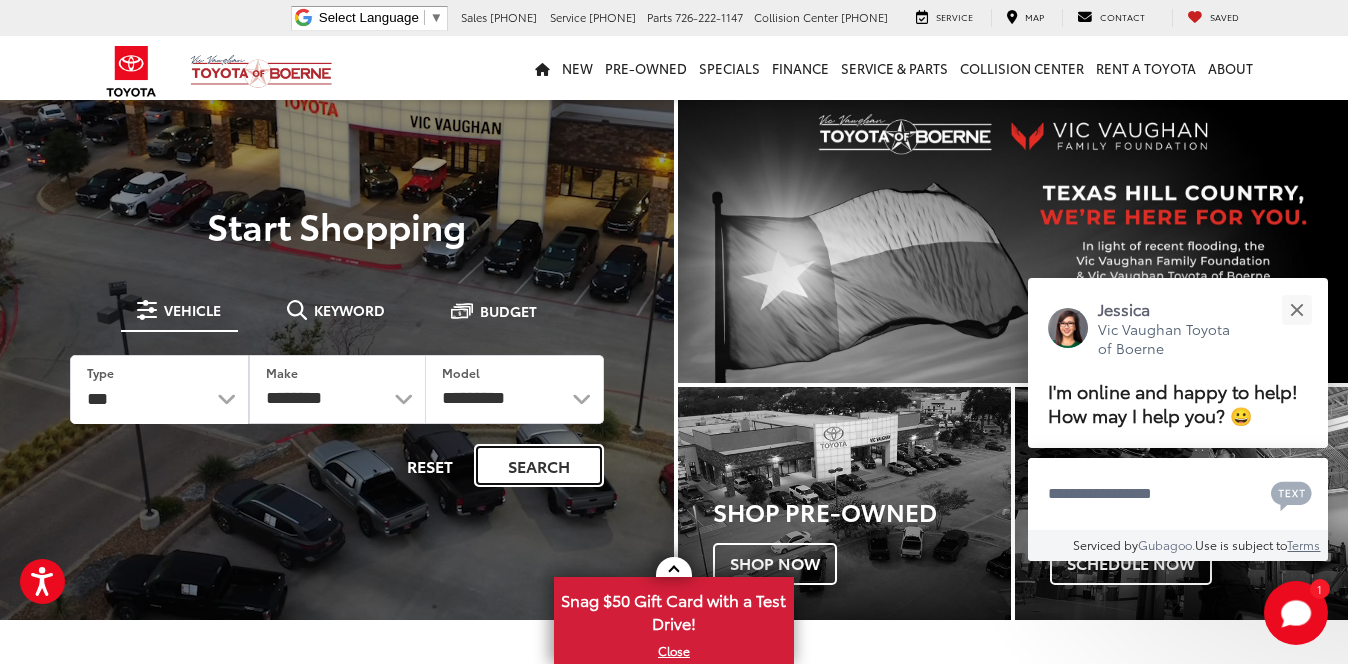 click on "Search" at bounding box center (539, 465) 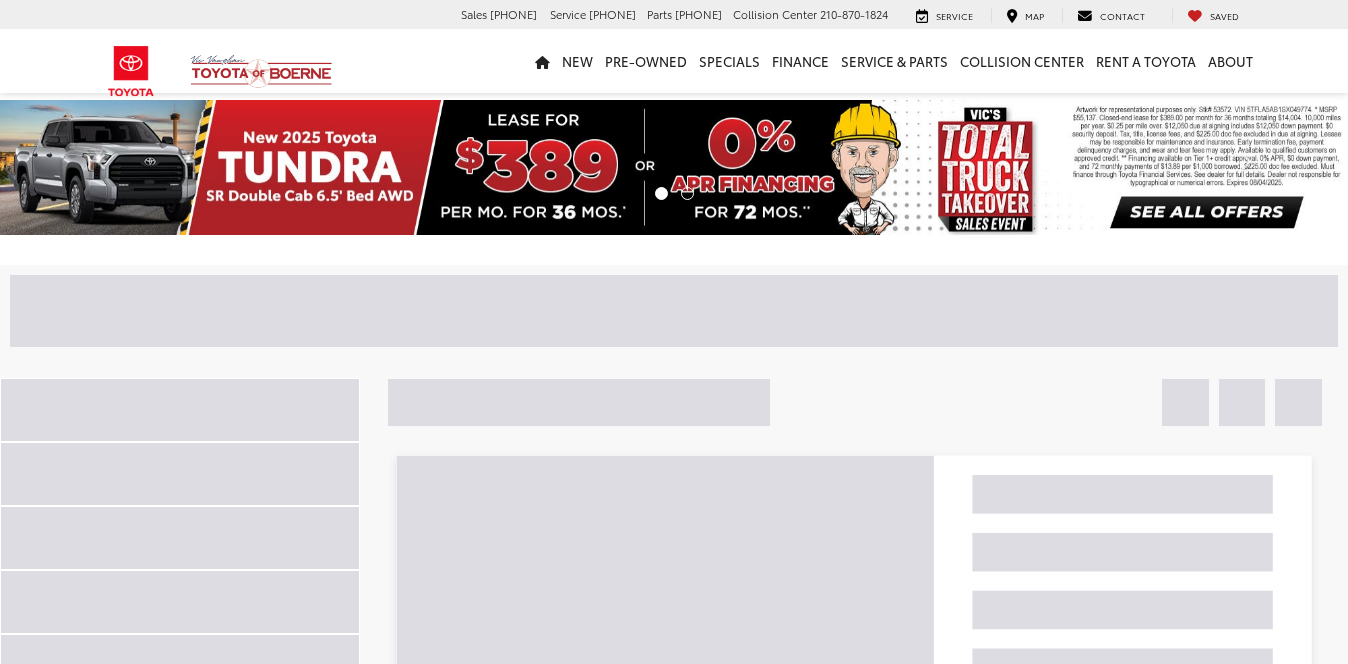 scroll, scrollTop: 0, scrollLeft: 0, axis: both 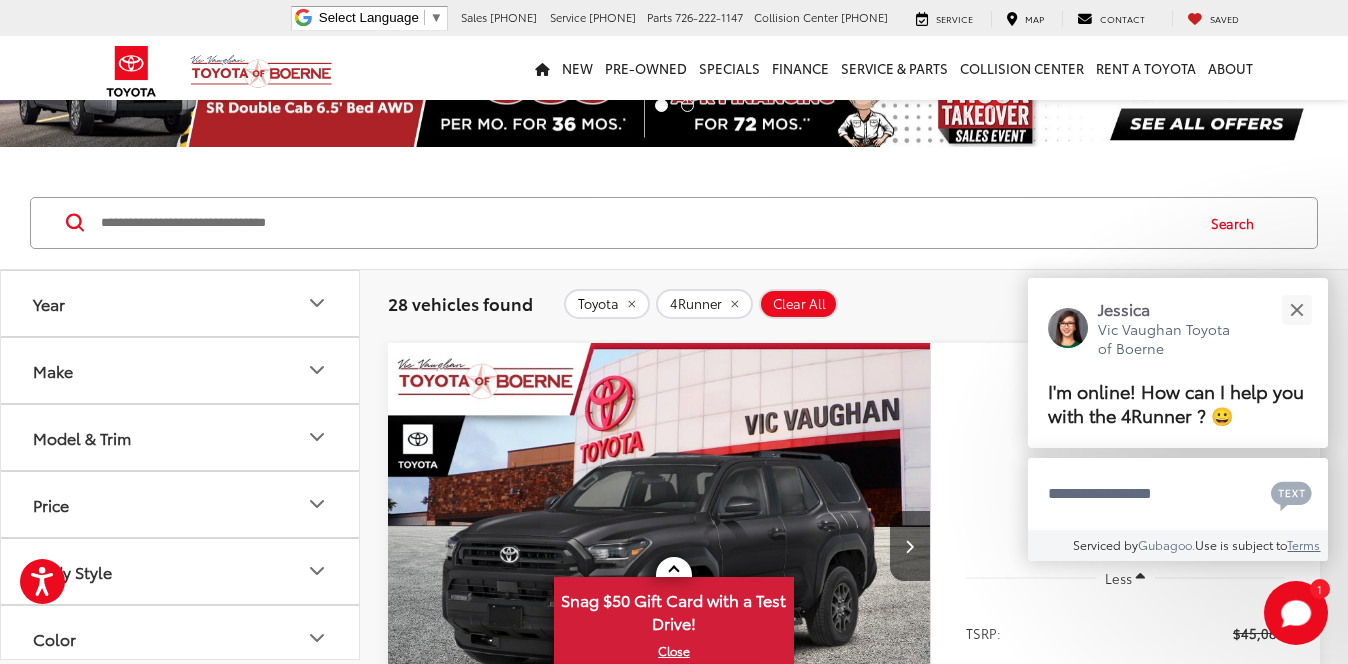 click 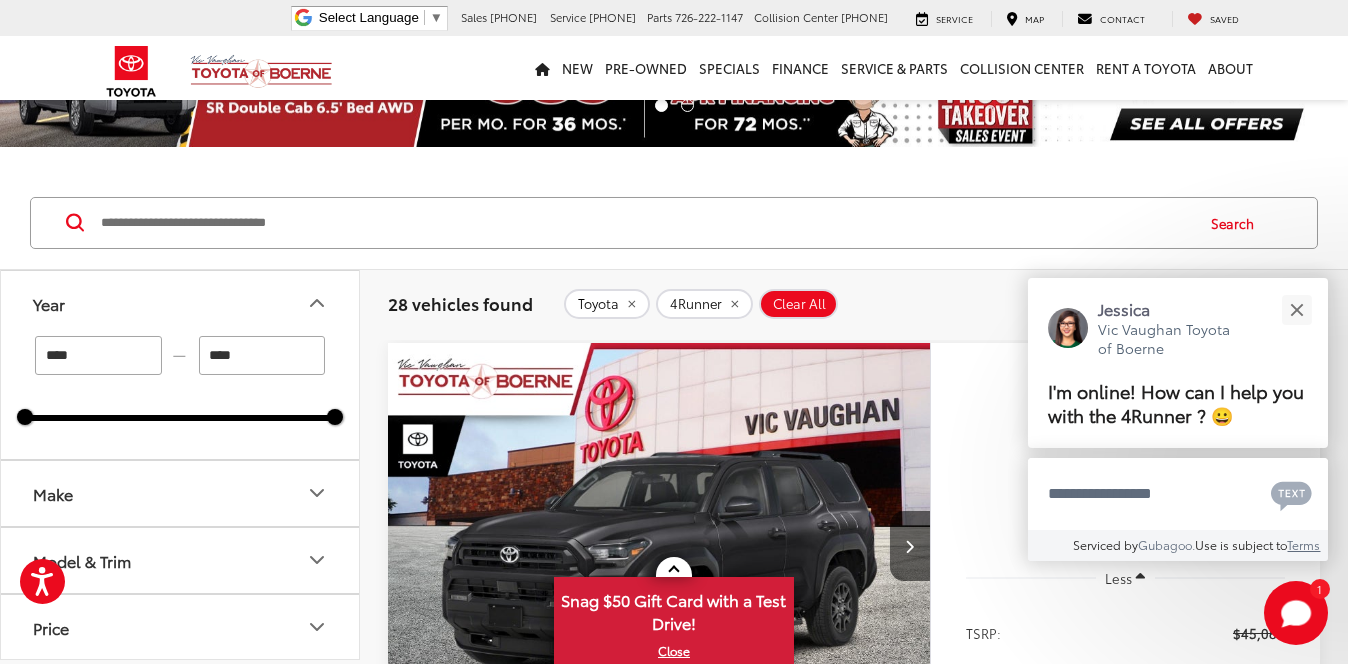 click on "Year" at bounding box center [181, 303] 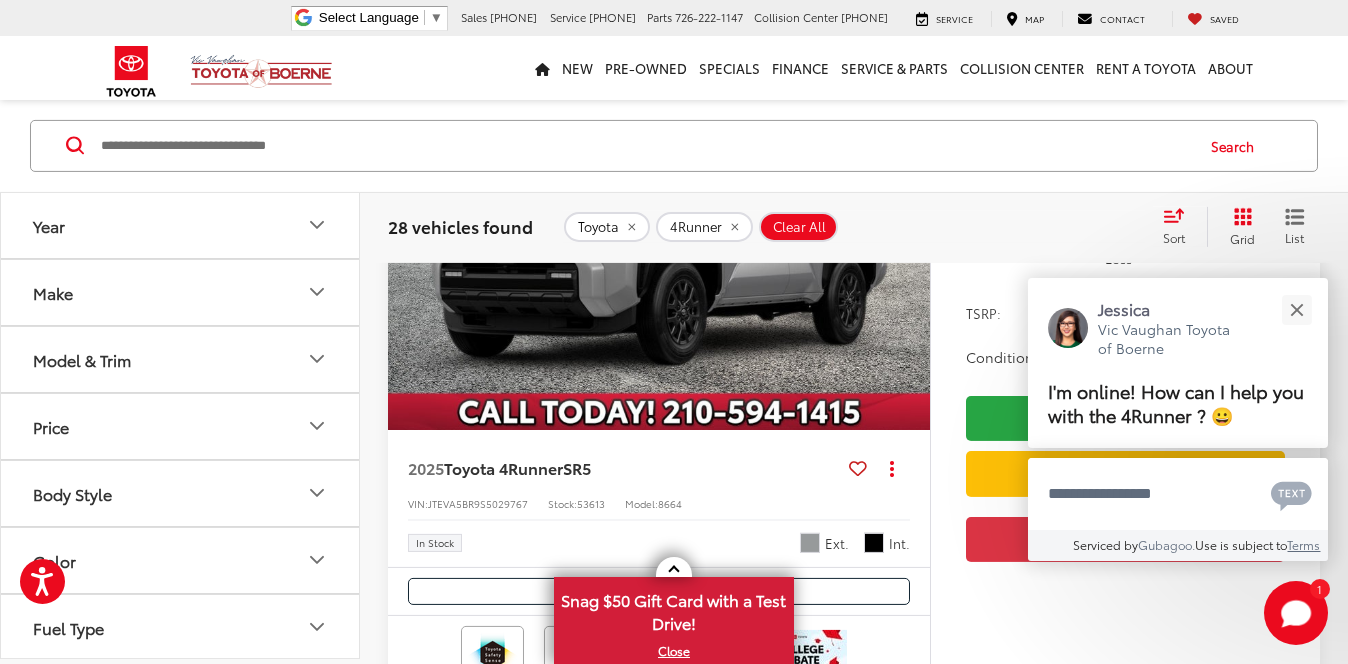 scroll, scrollTop: 9047, scrollLeft: 0, axis: vertical 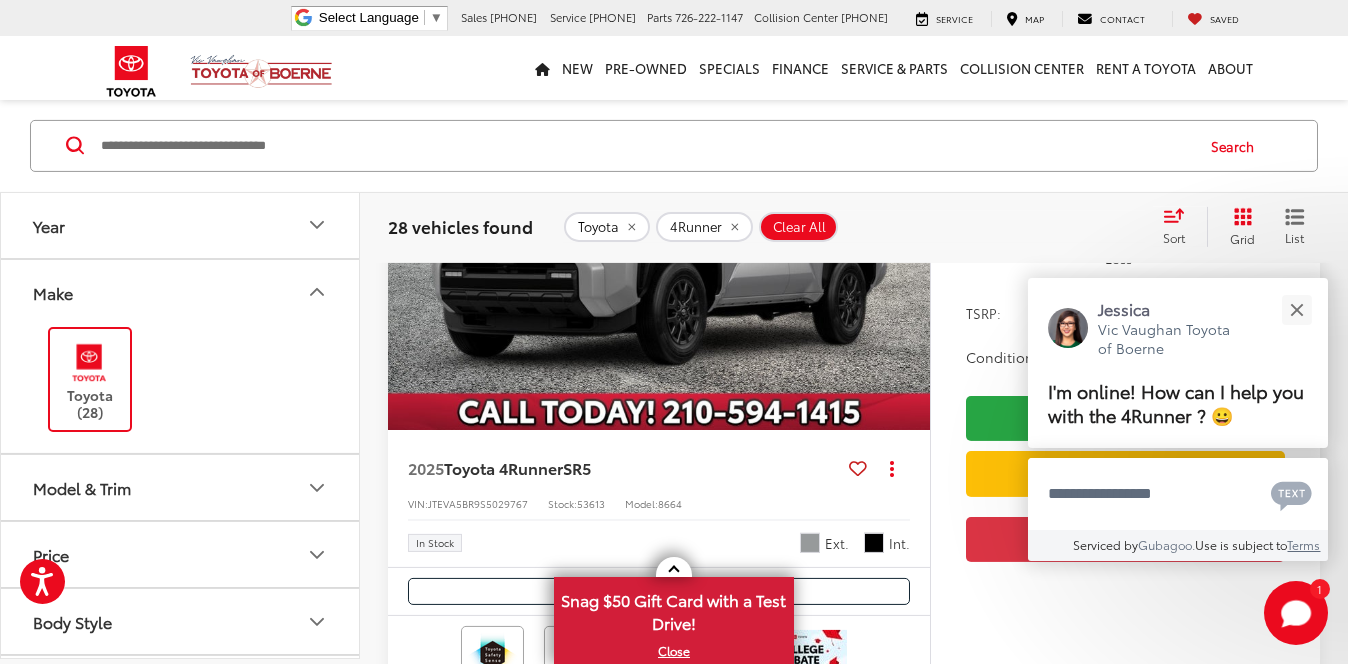 click 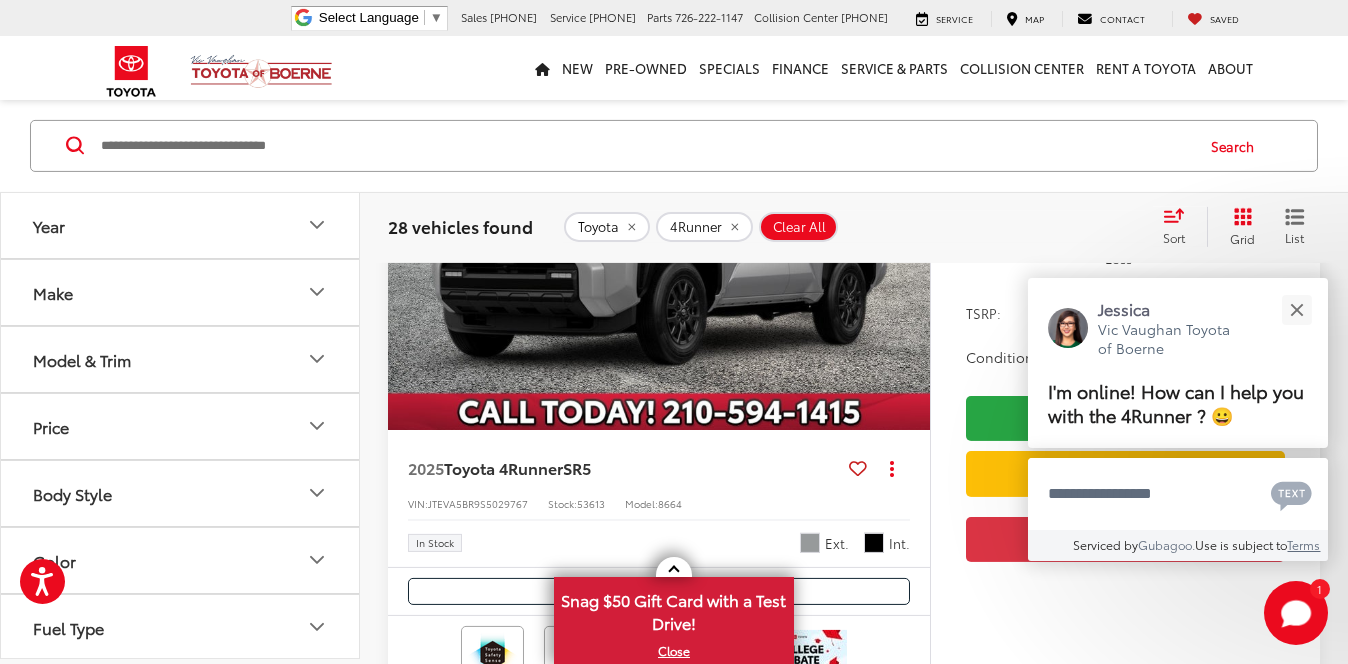 click on "Model & Trim" at bounding box center (181, 358) 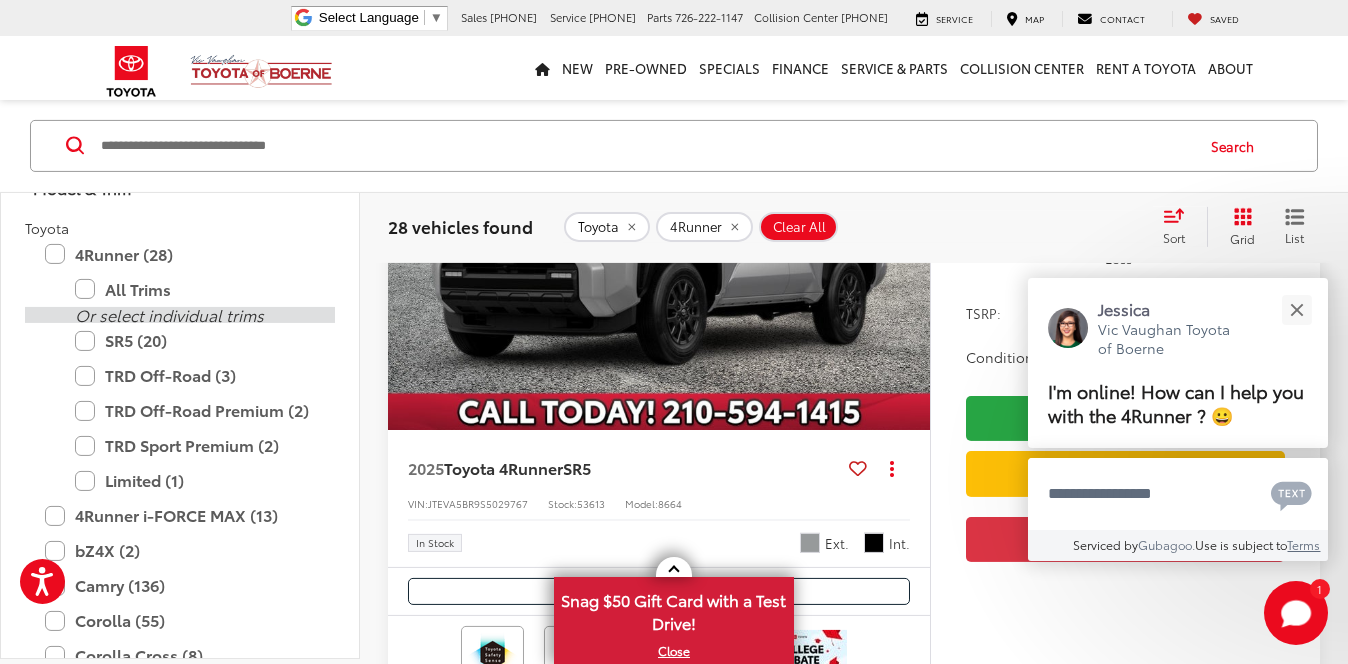 scroll, scrollTop: 175, scrollLeft: 0, axis: vertical 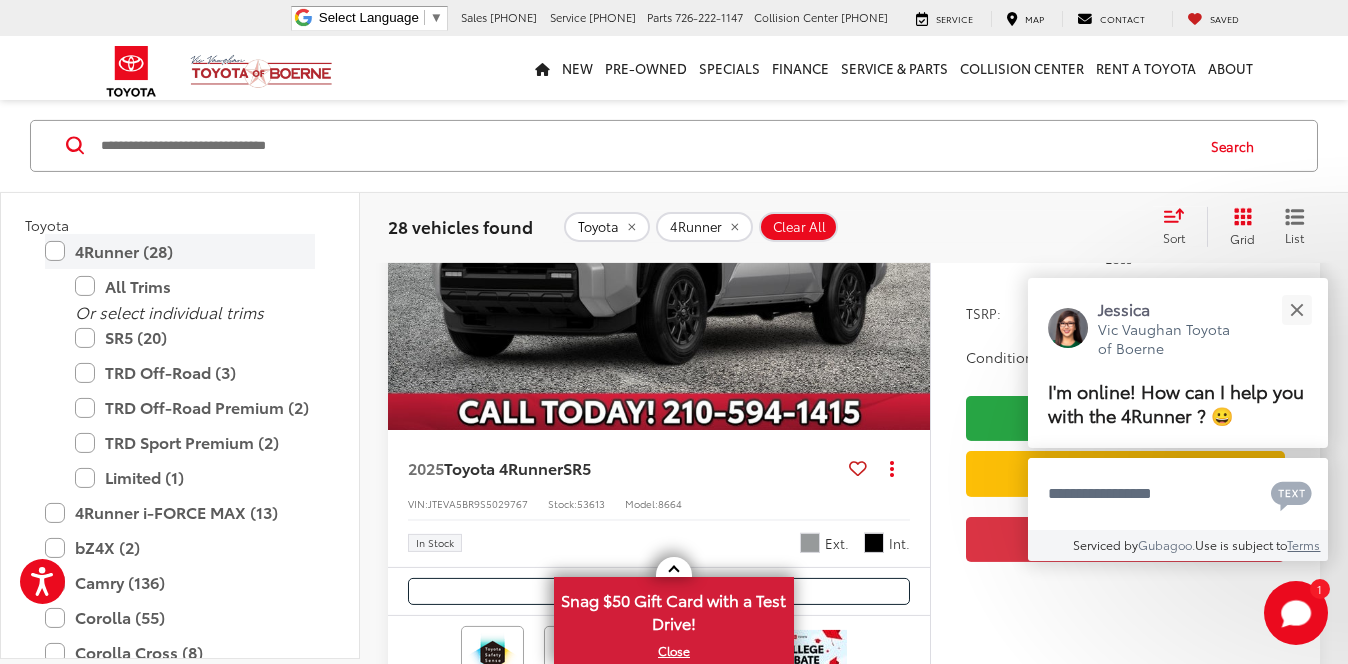 click on "4Runner (28)" at bounding box center (180, 250) 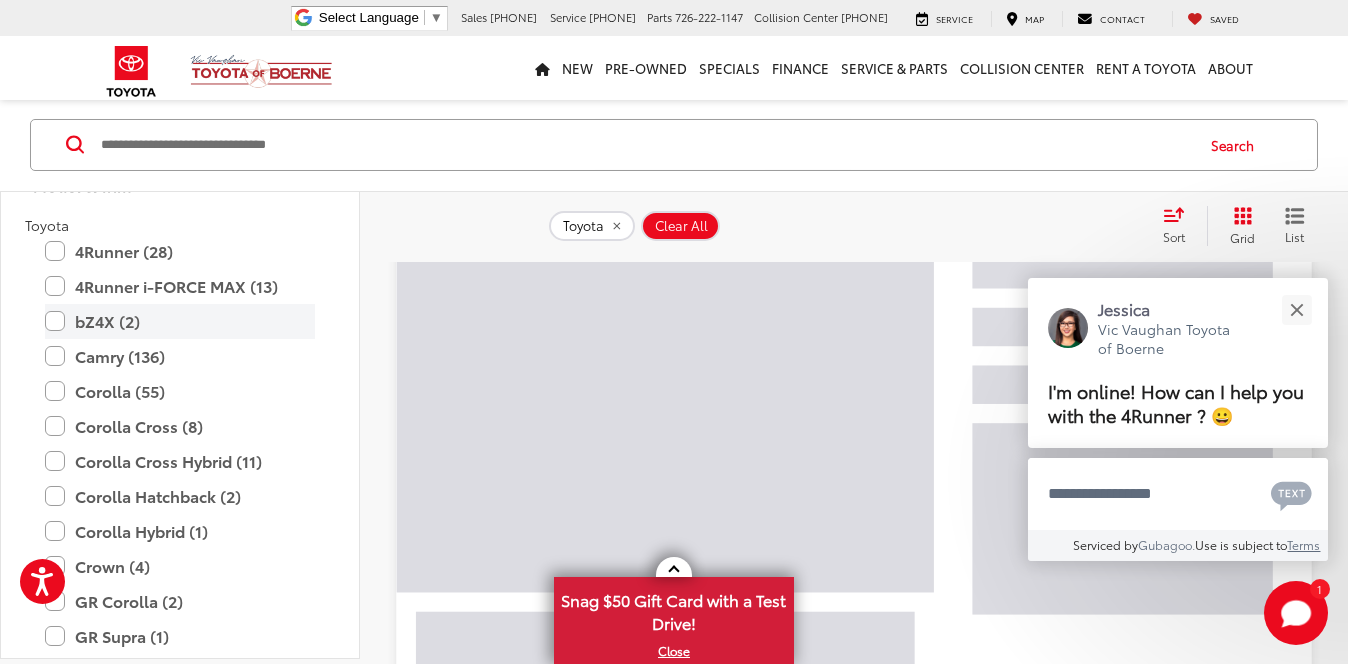 scroll, scrollTop: 165, scrollLeft: 0, axis: vertical 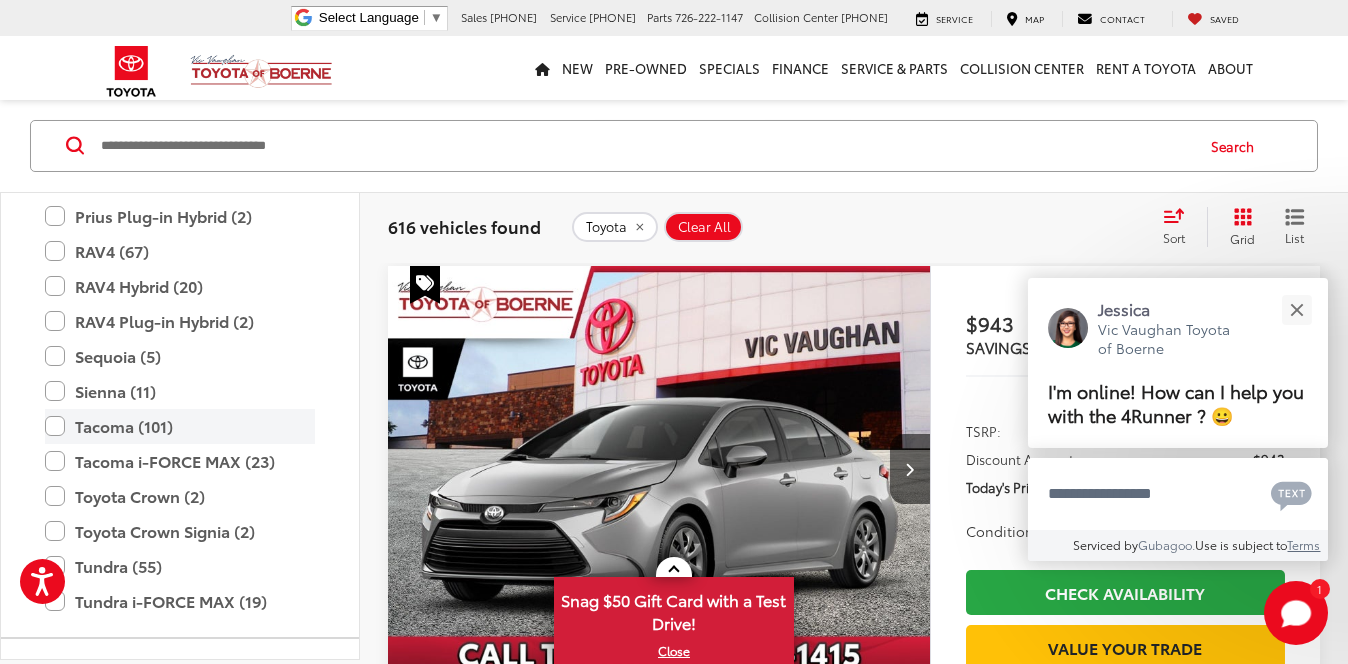 click on "Tacoma (101)" at bounding box center [180, 426] 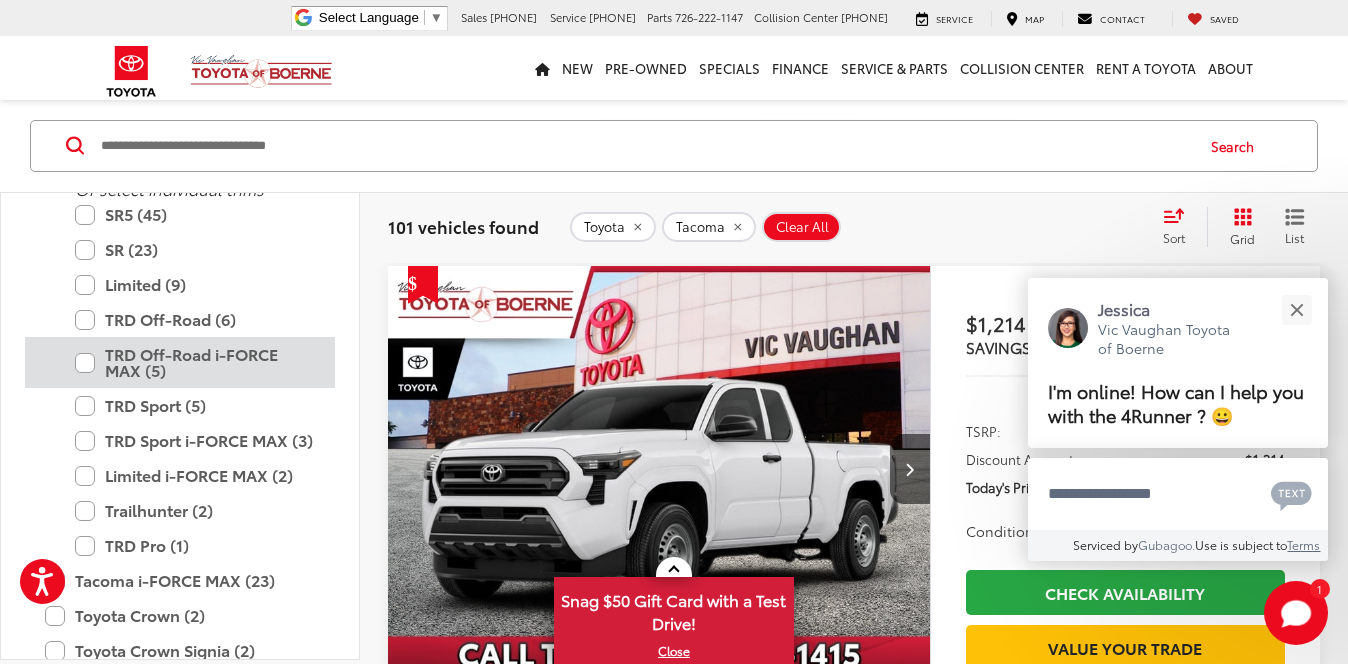 scroll, scrollTop: 1239, scrollLeft: 0, axis: vertical 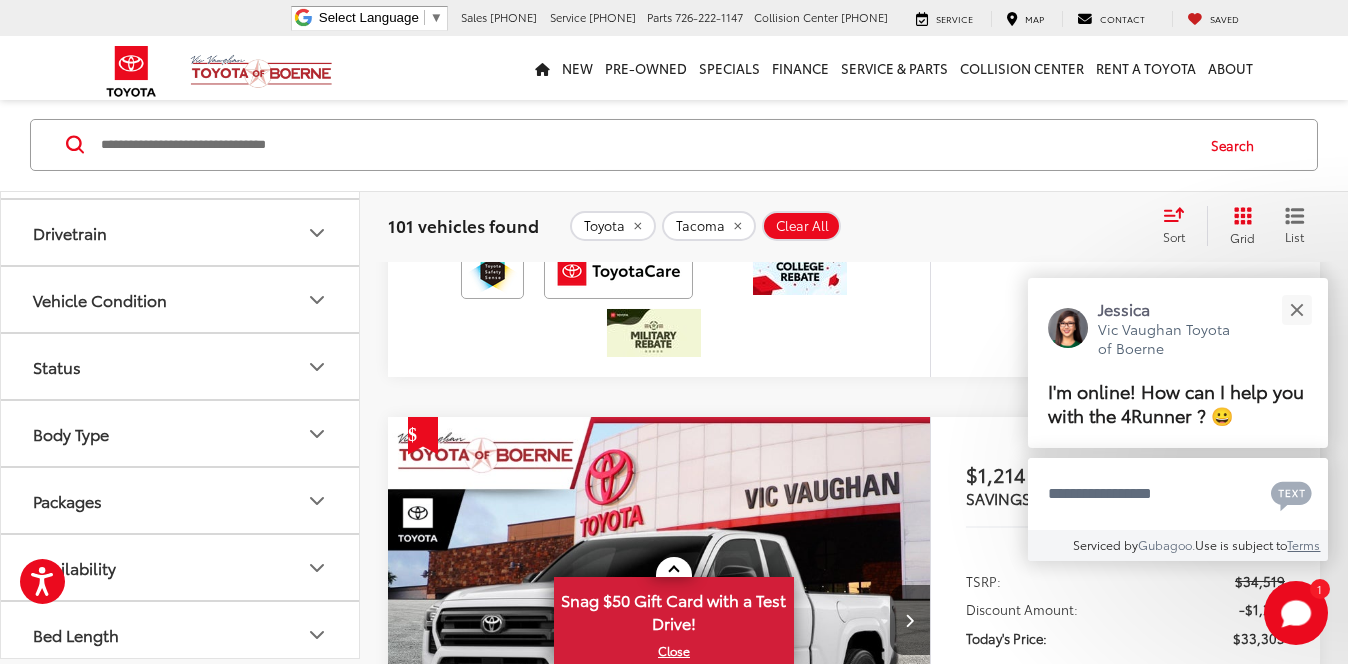 click 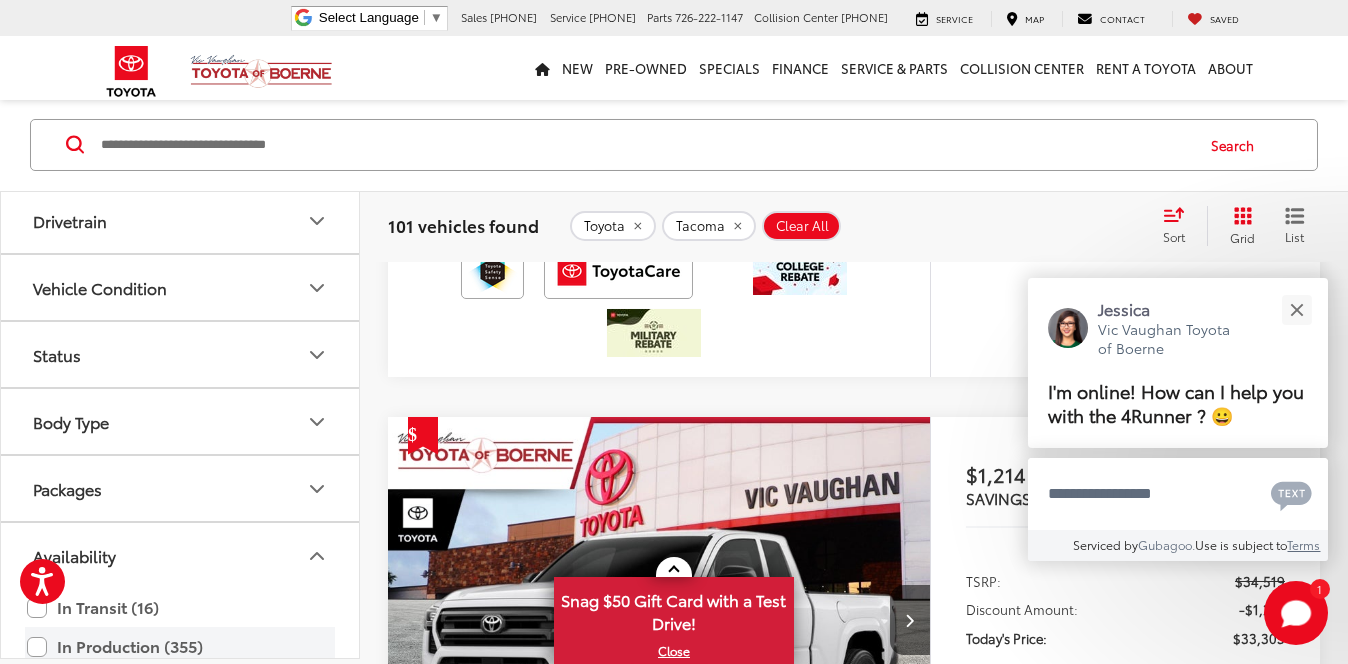 scroll, scrollTop: 2200, scrollLeft: 0, axis: vertical 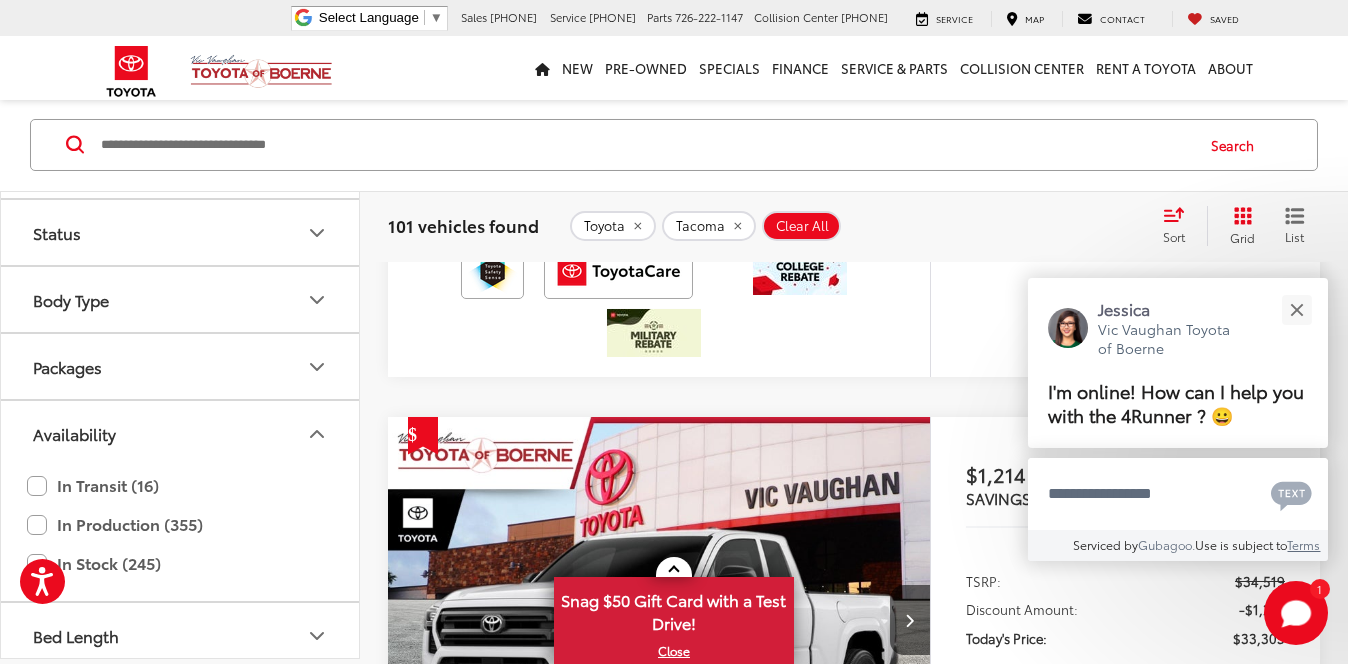 click 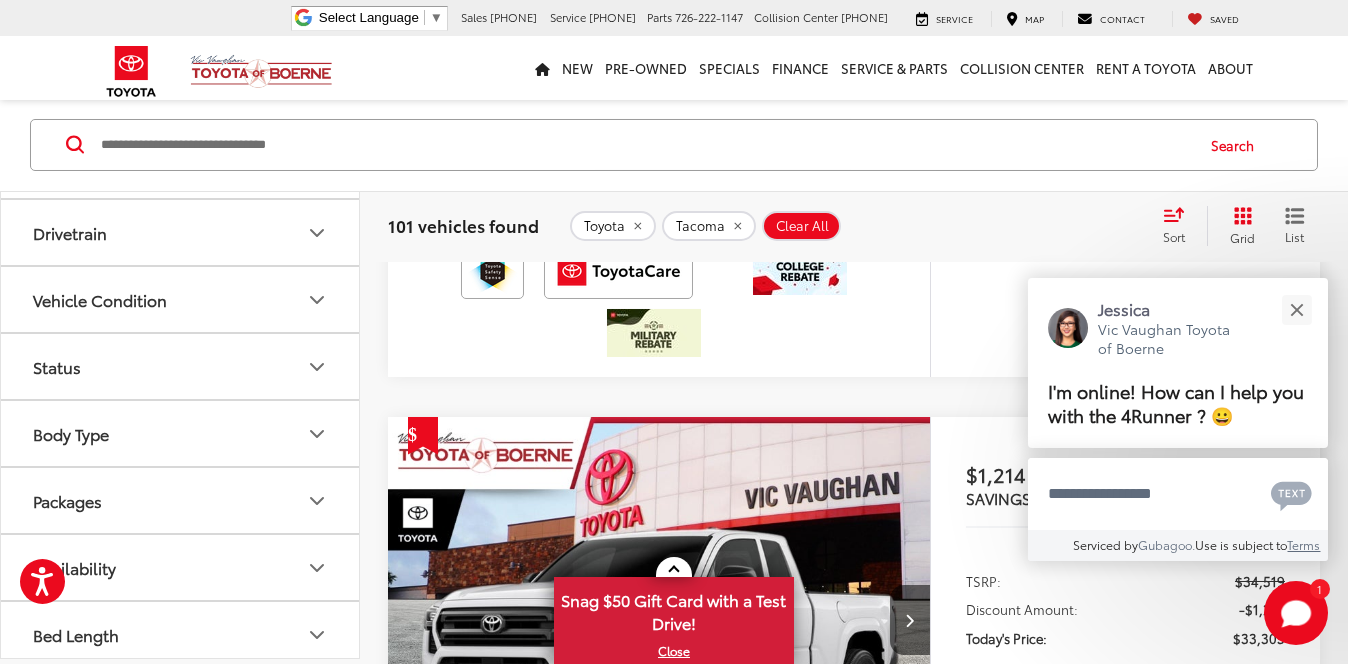 click 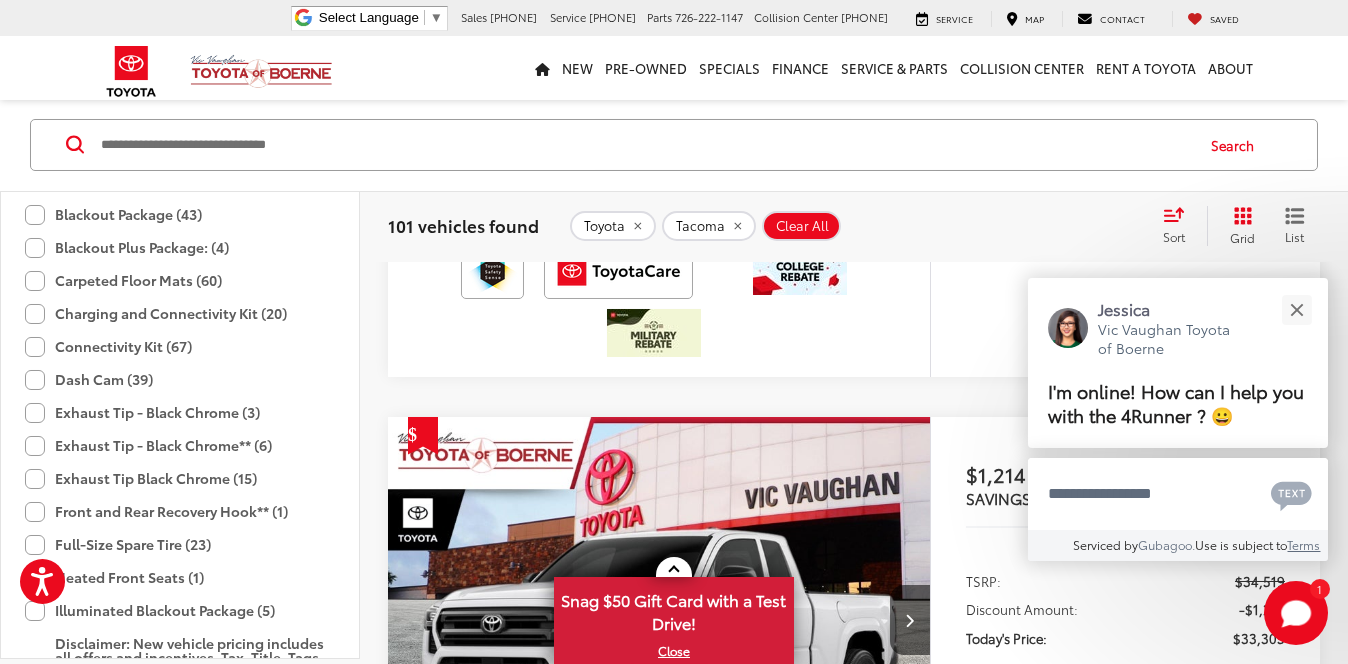 scroll, scrollTop: 2779, scrollLeft: 0, axis: vertical 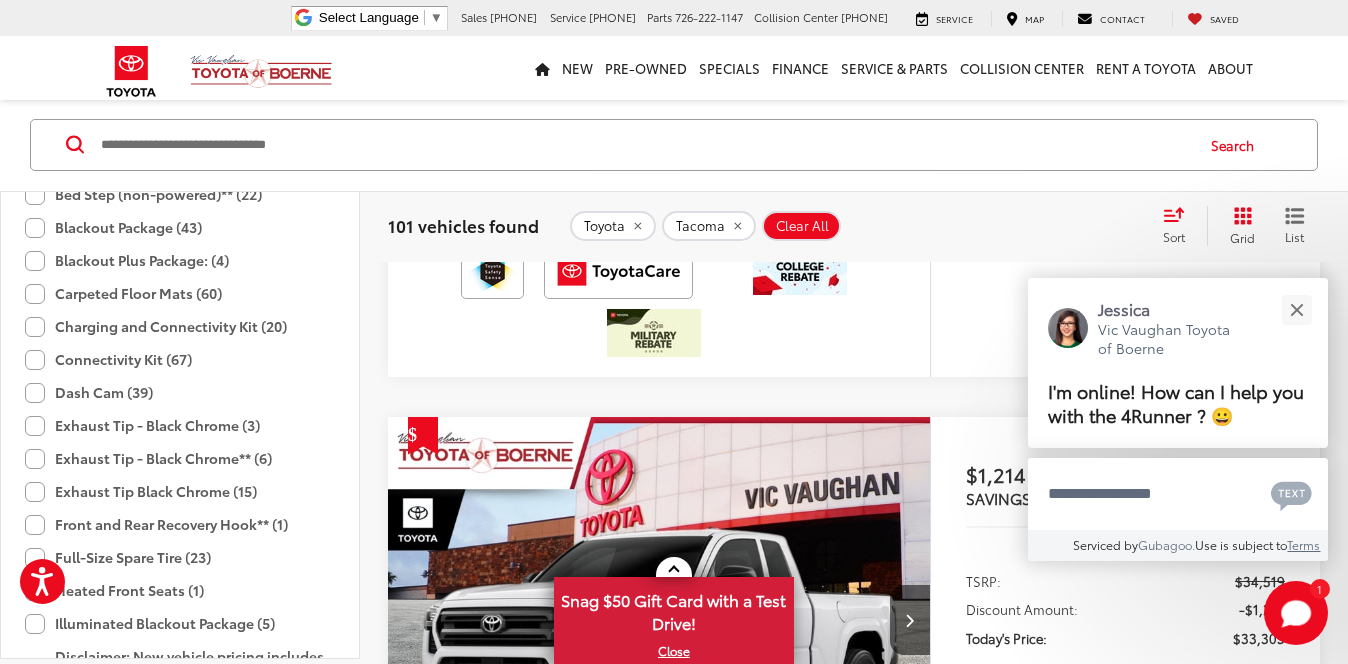 click on "Dash Cam (39)" 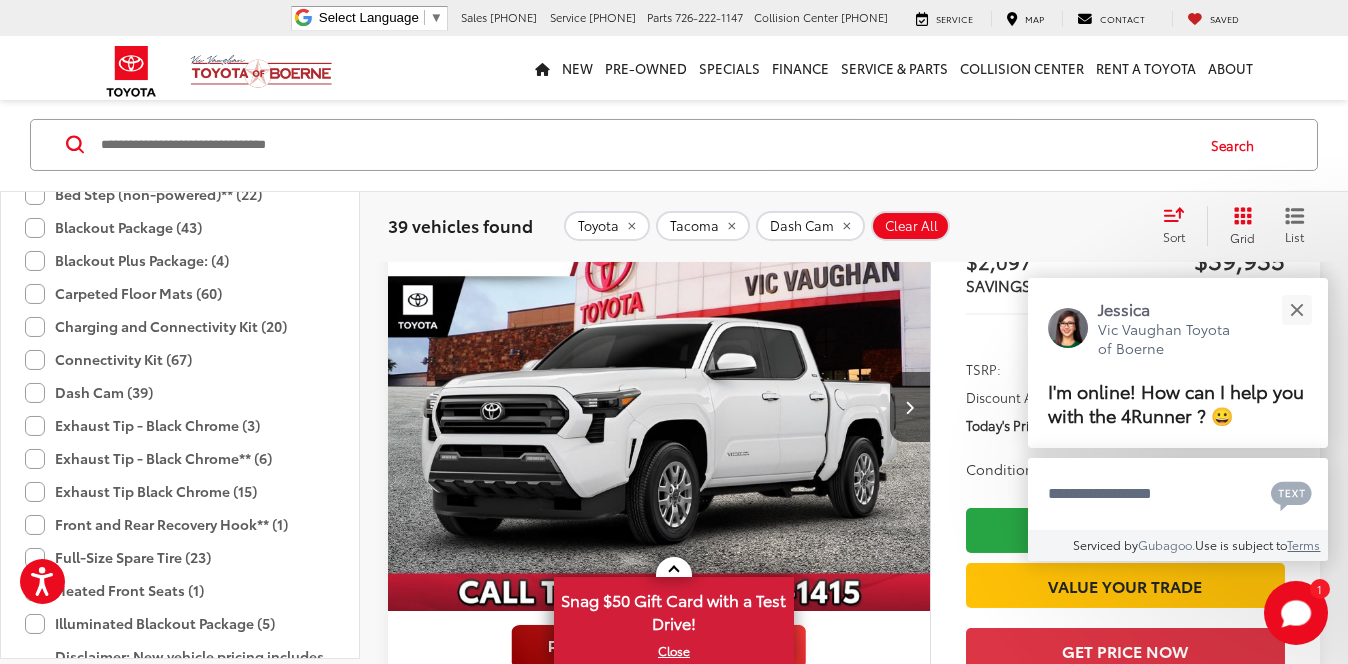scroll, scrollTop: 4390, scrollLeft: 0, axis: vertical 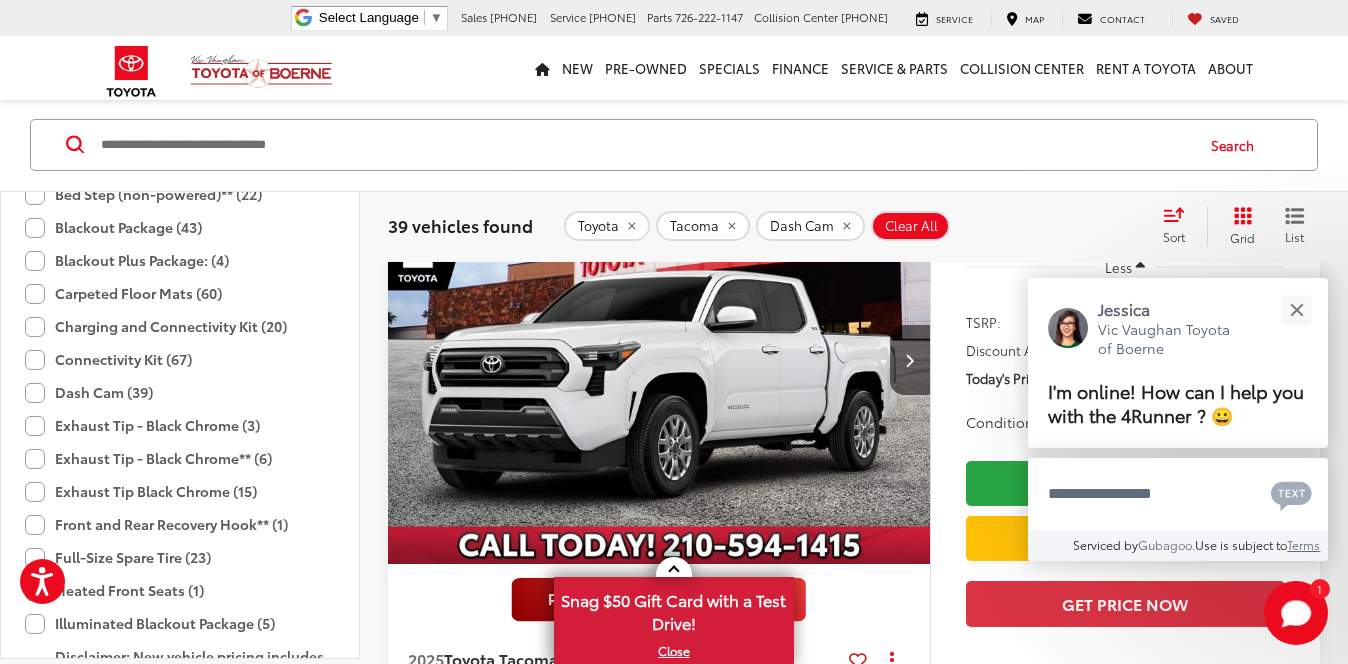 click at bounding box center [659, 361] 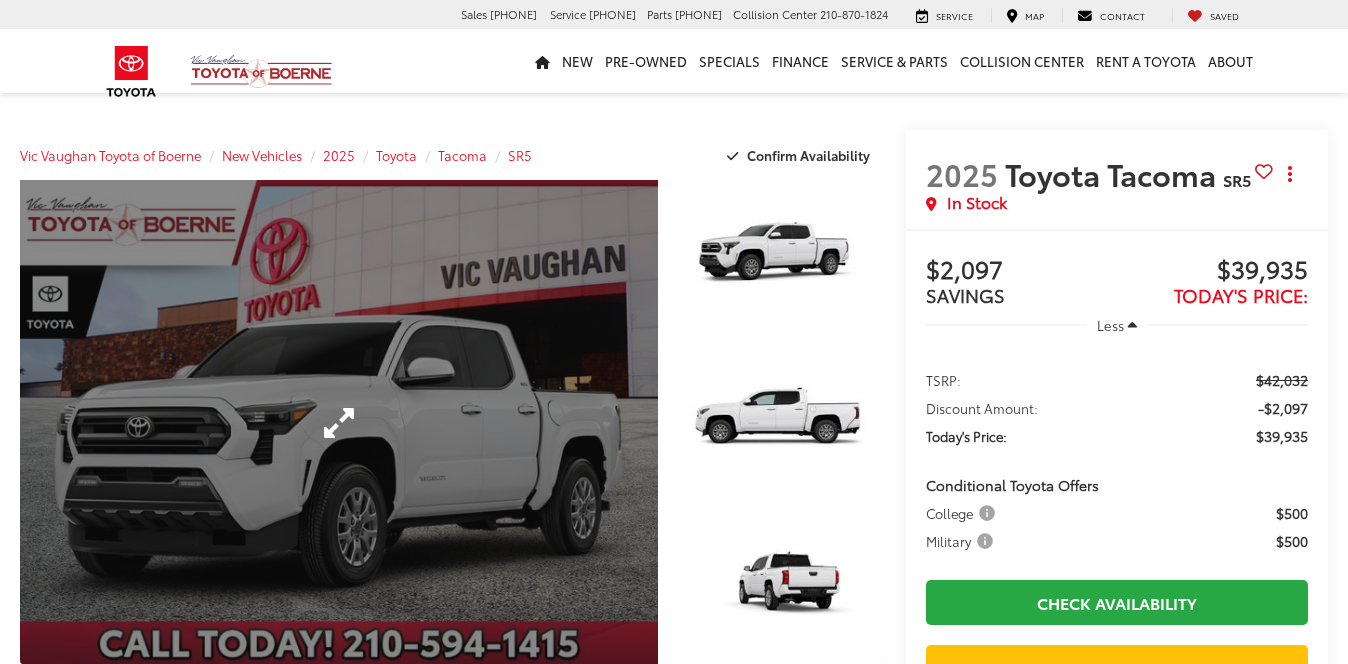 scroll, scrollTop: 0, scrollLeft: 0, axis: both 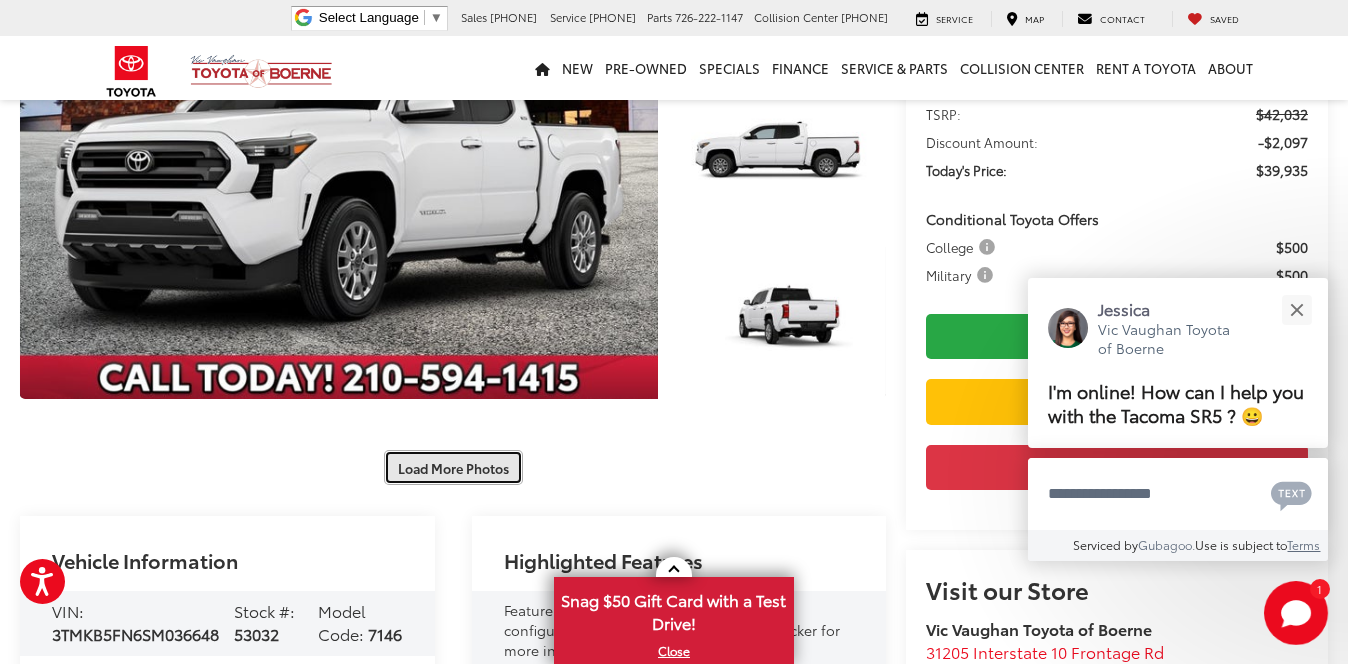 click on "Load More Photos" at bounding box center [453, 467] 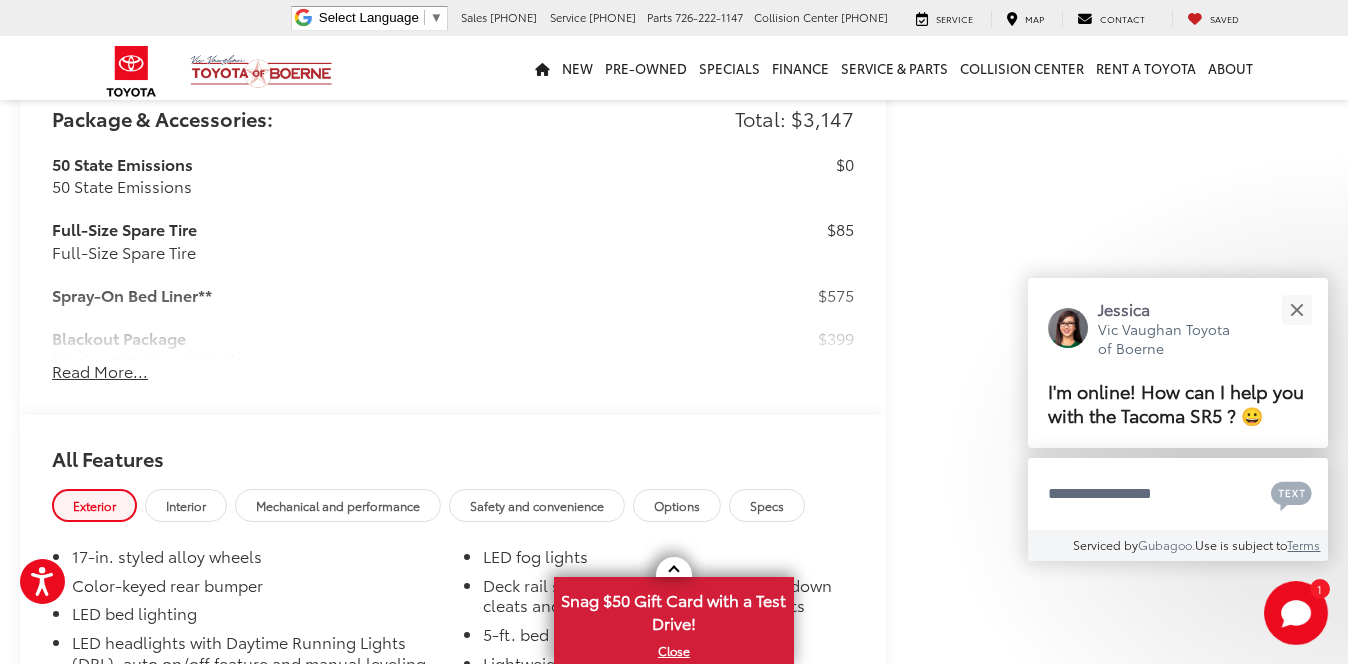scroll, scrollTop: 2306, scrollLeft: 0, axis: vertical 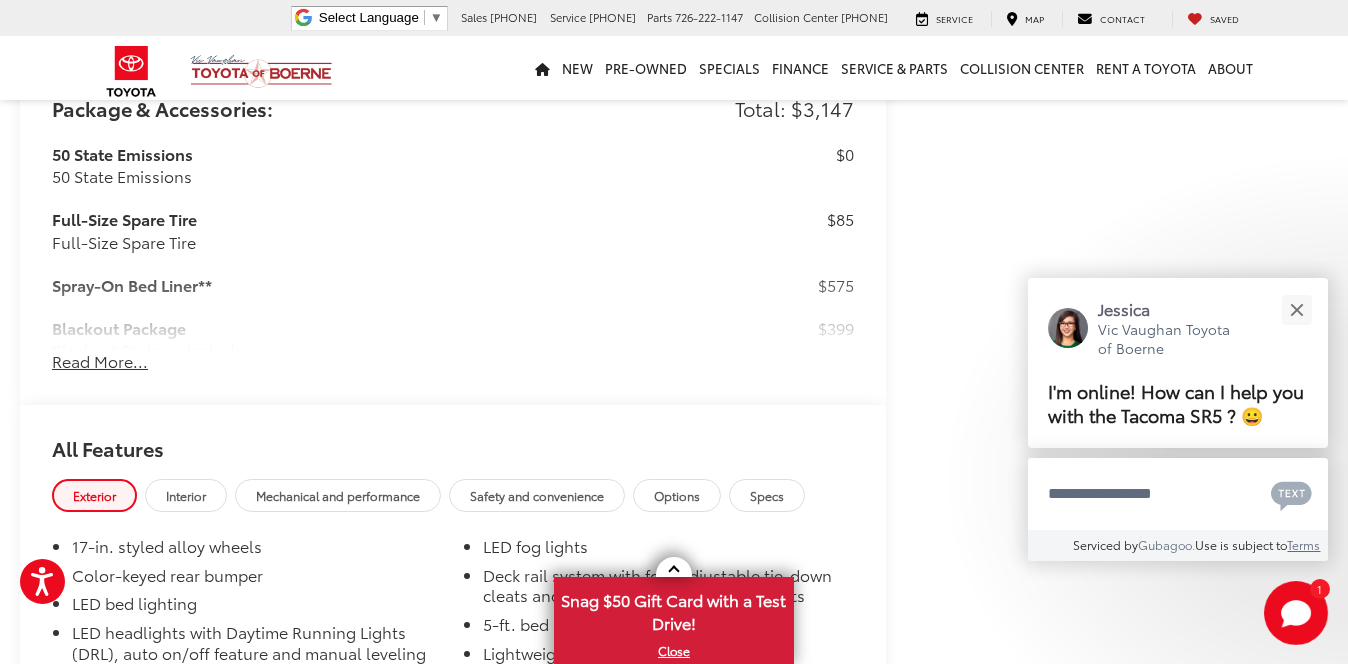 click on "Read More..." at bounding box center (100, 361) 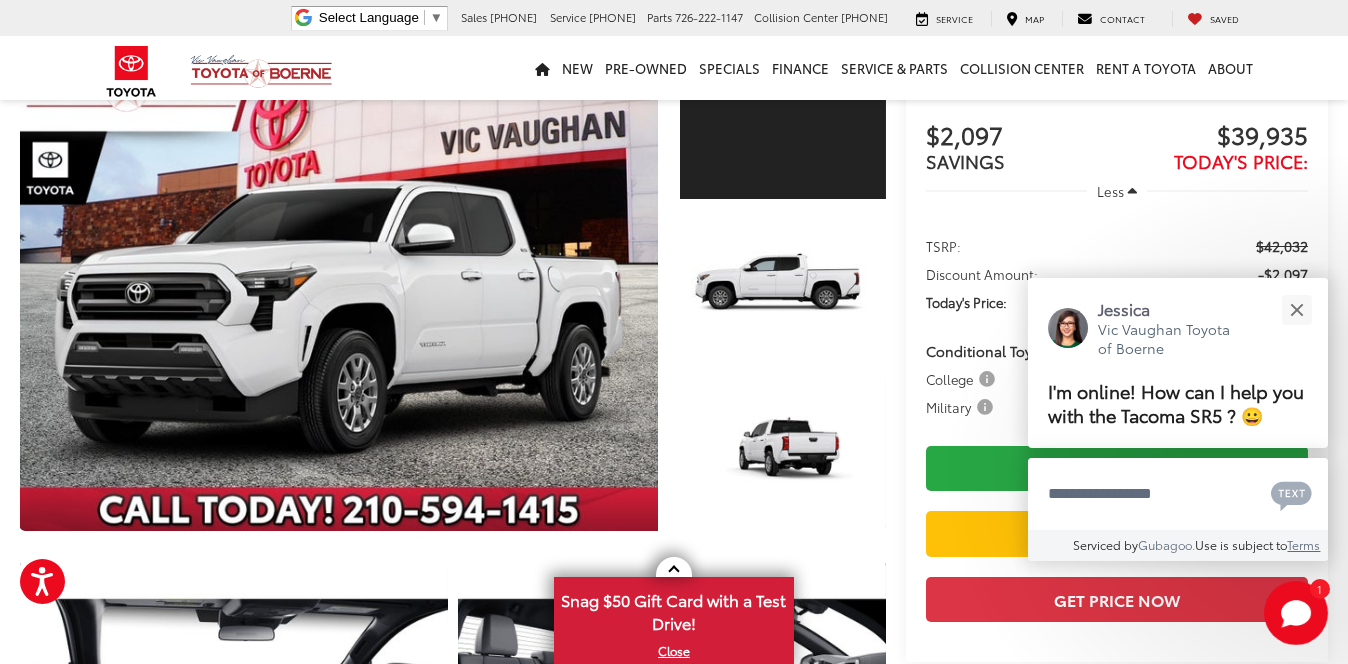 scroll, scrollTop: 0, scrollLeft: 0, axis: both 